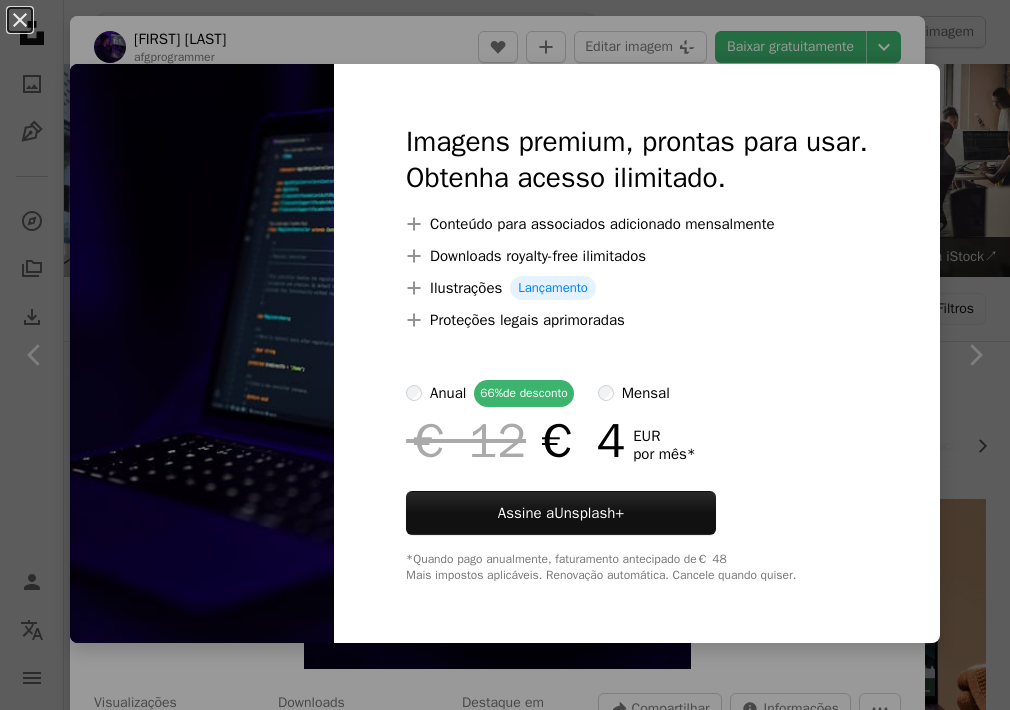 scroll, scrollTop: 1760, scrollLeft: 0, axis: vertical 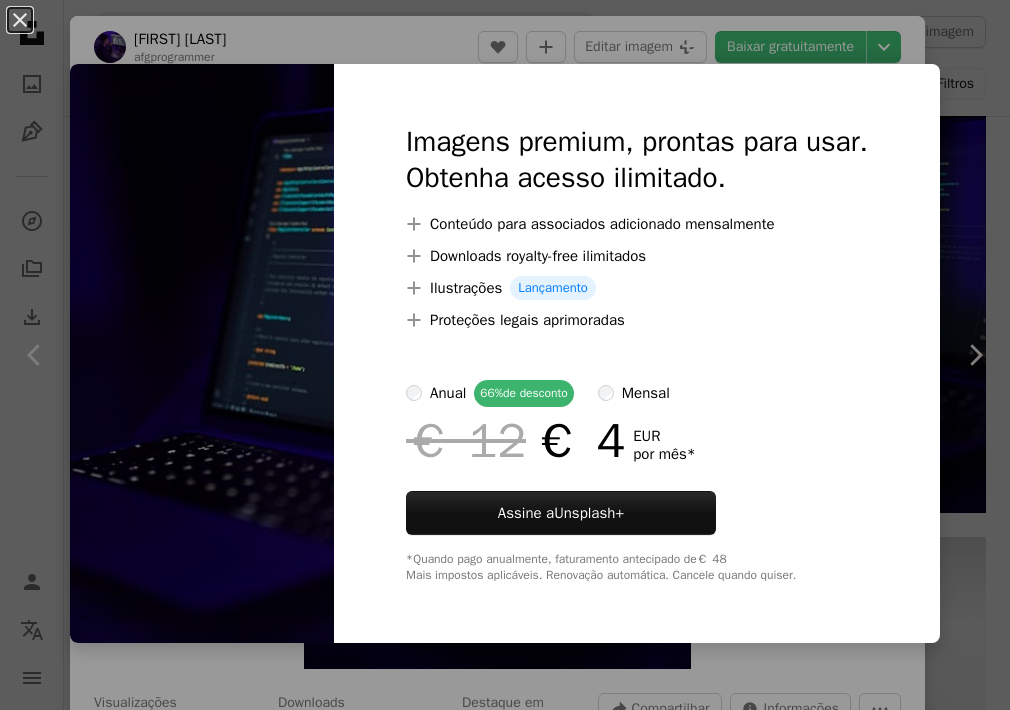 click at bounding box center [202, 353] 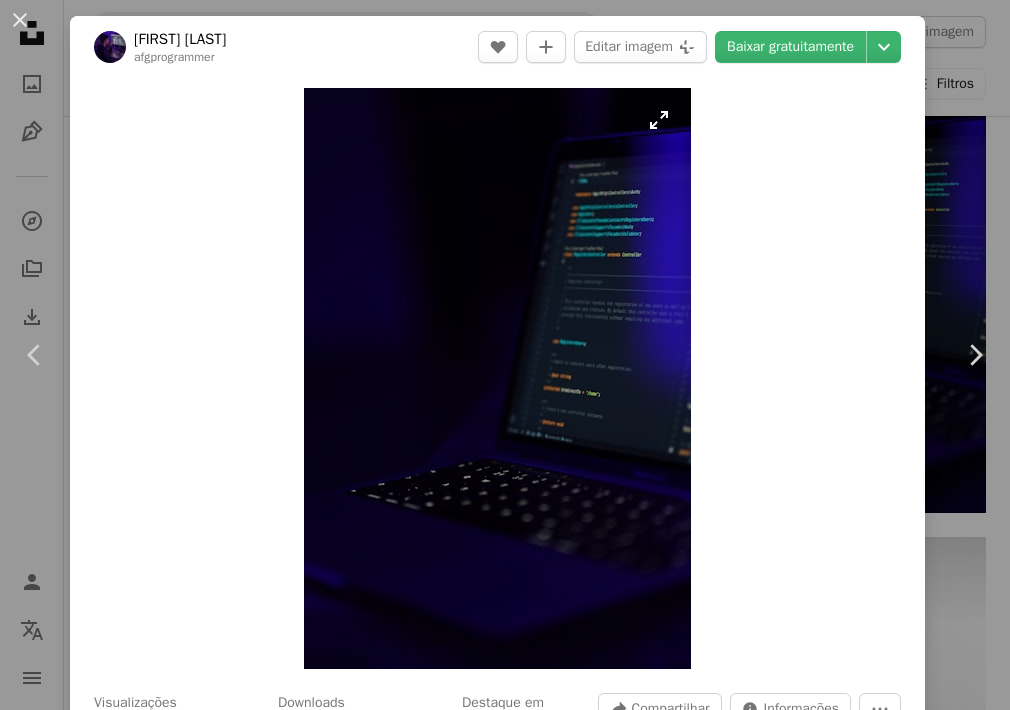 click at bounding box center (497, 378) 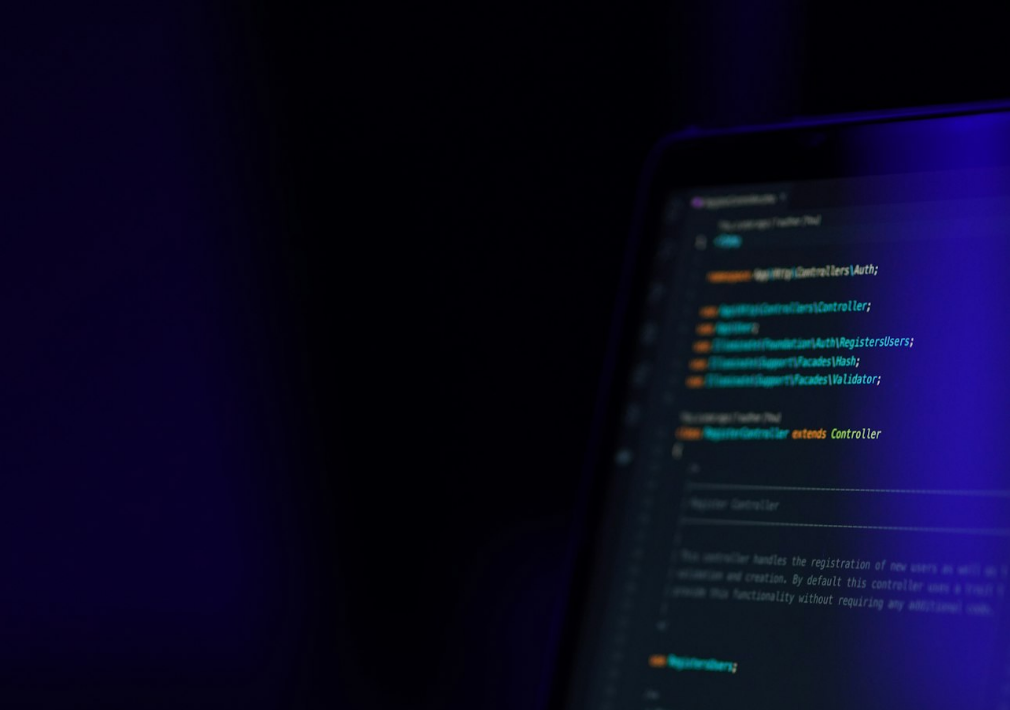 scroll, scrollTop: 404, scrollLeft: 0, axis: vertical 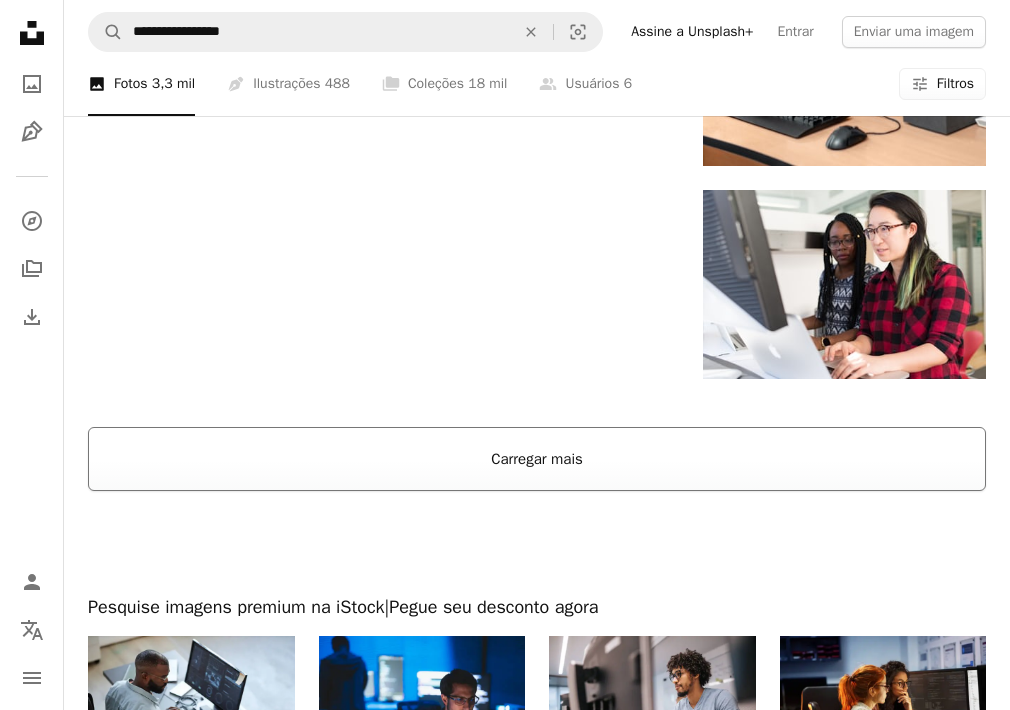 click on "Carregar mais" at bounding box center [537, 459] 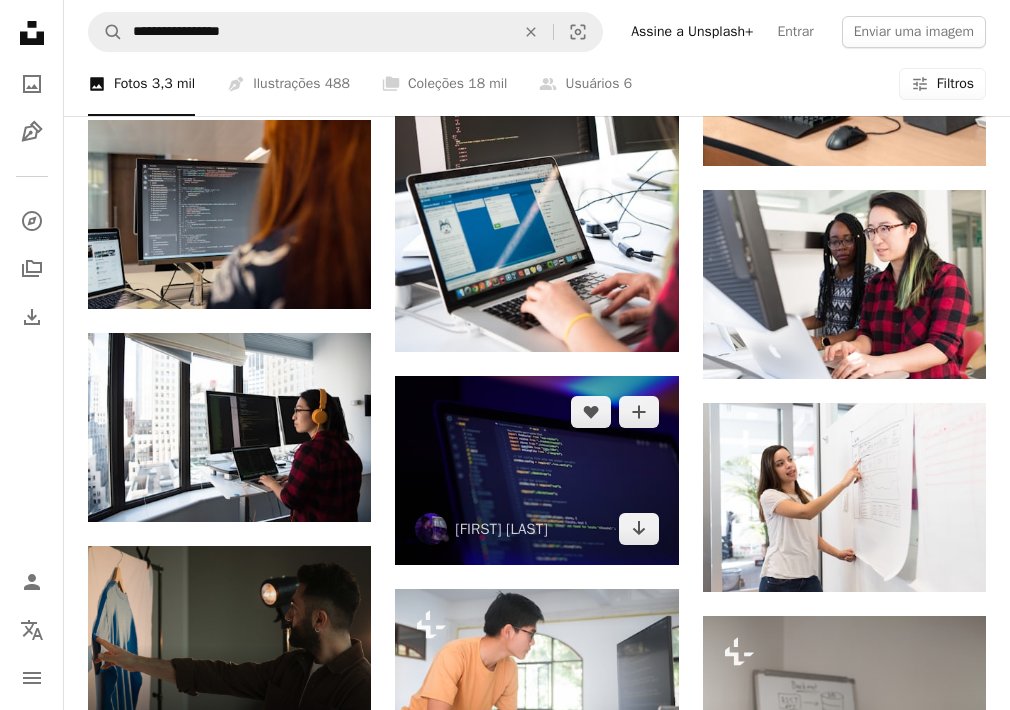 click at bounding box center [536, 470] 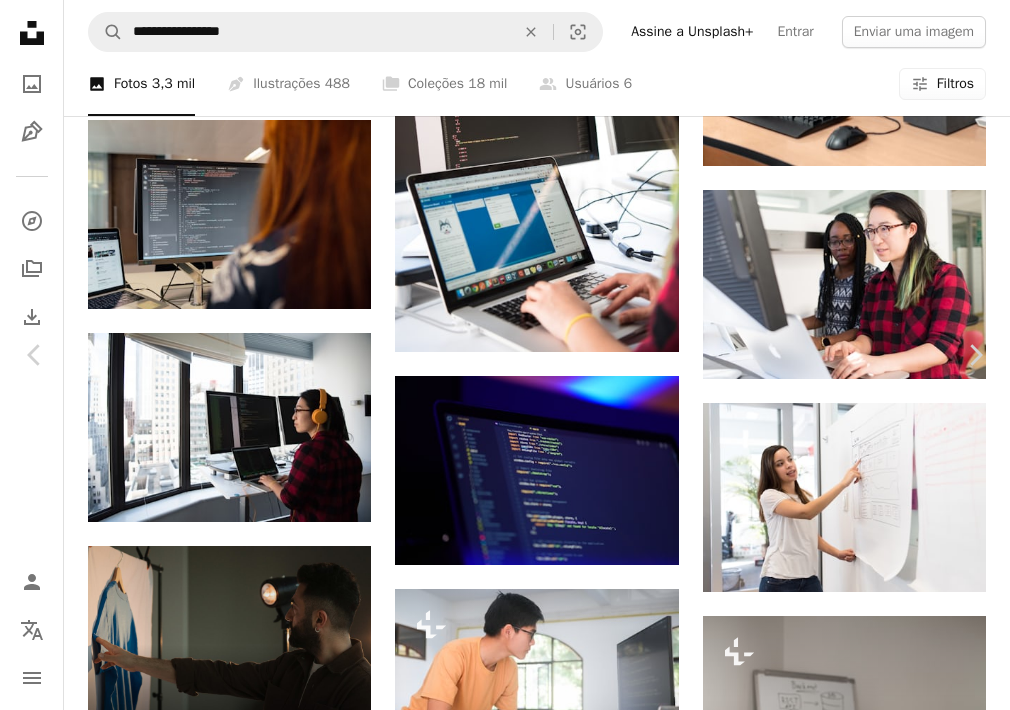 click on "Info icon Informações" at bounding box center [791, 4620] 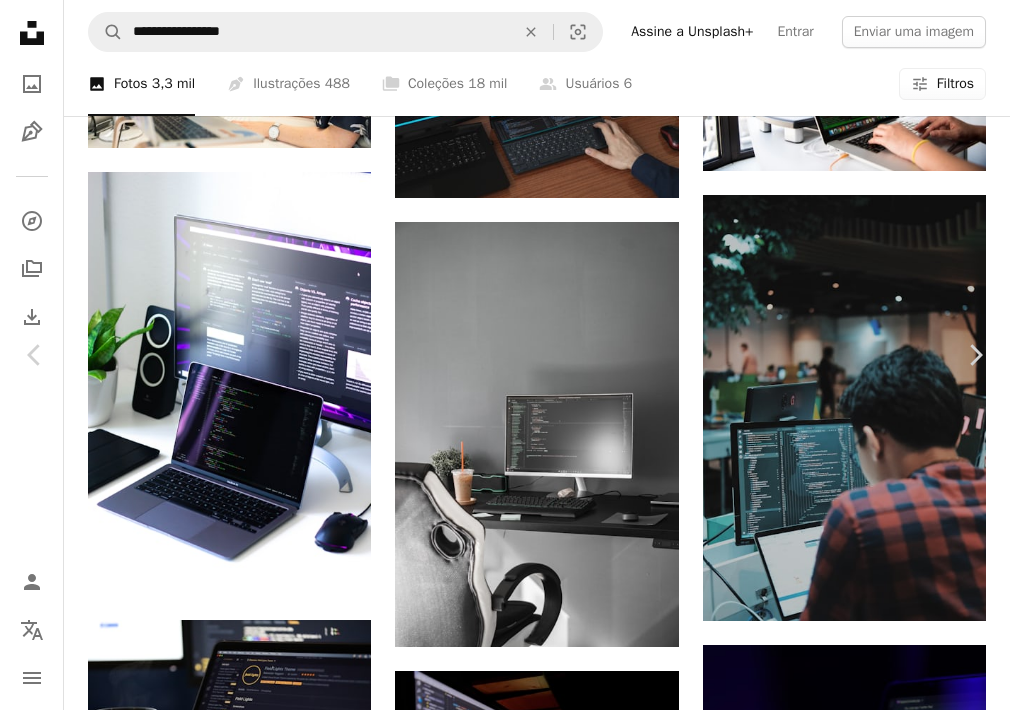 scroll, scrollTop: 1148, scrollLeft: 0, axis: vertical 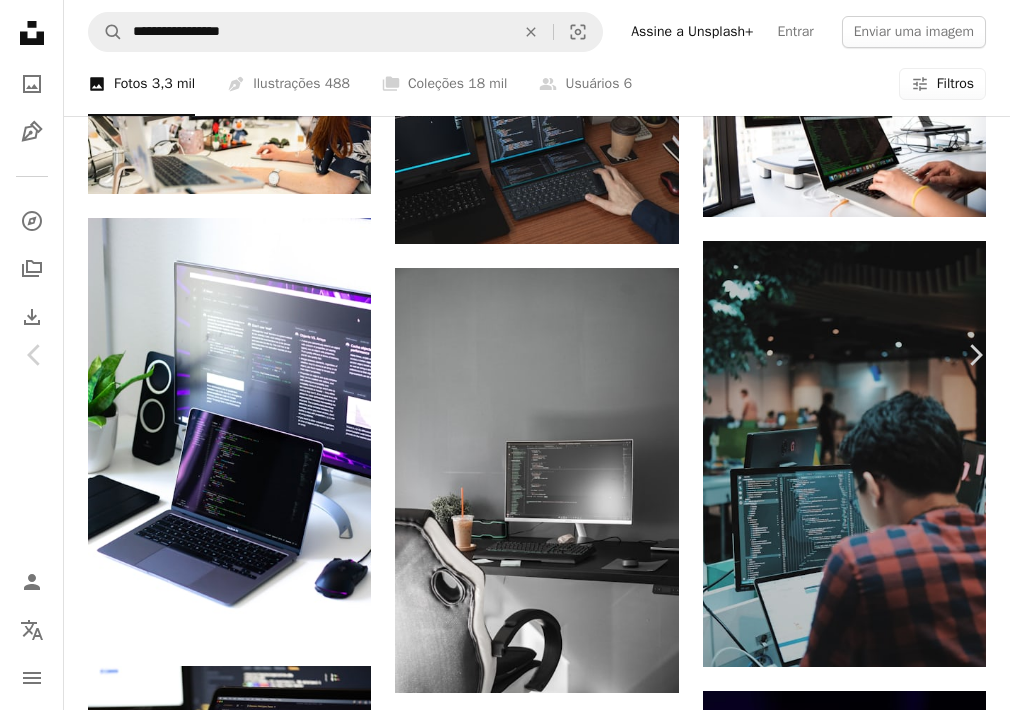 drag, startPoint x: 468, startPoint y: 385, endPoint x: 561, endPoint y: 0, distance: 396.0732 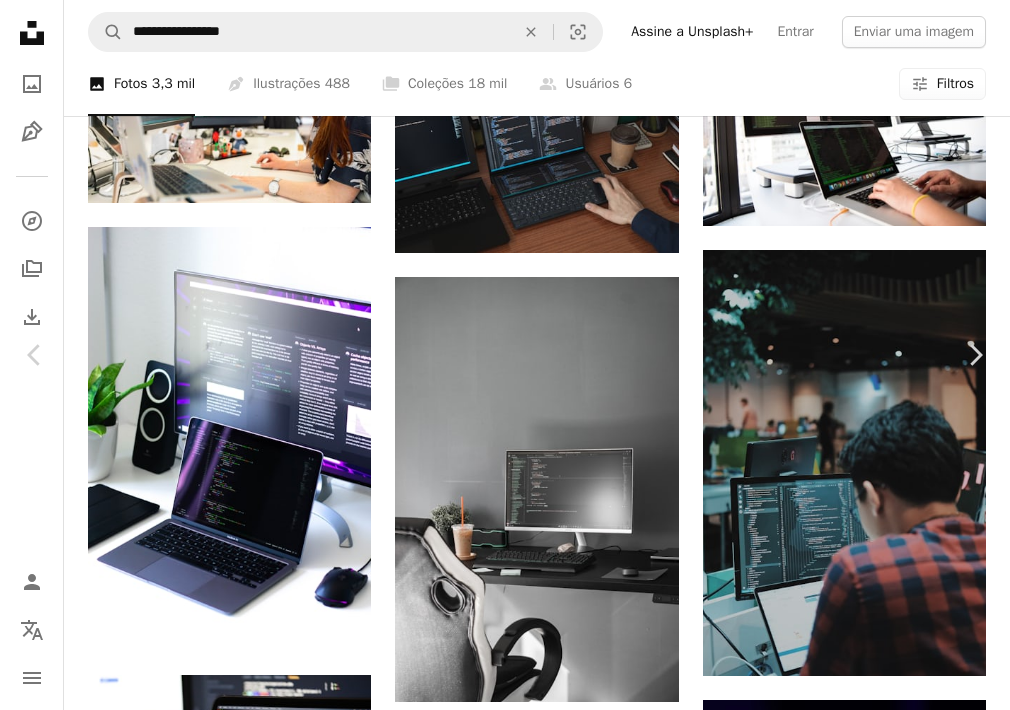 click on "[FIRST] [LAST] afgprogrammer A heart A plus sign Editar imagem   Plus sign for Unsplash+ Baixar gratuitamente Chevron down" at bounding box center (497, 5409) 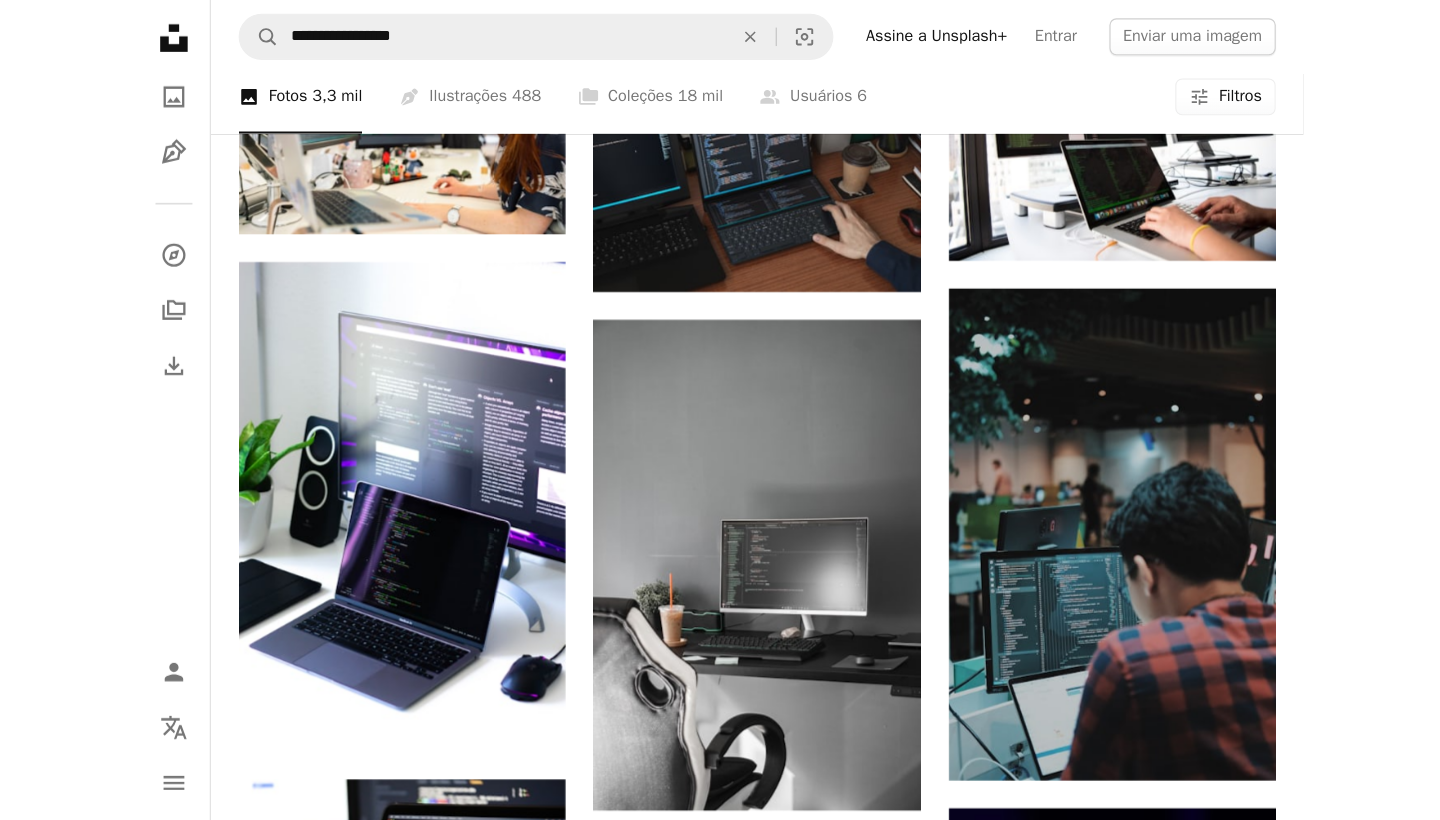scroll, scrollTop: 2556, scrollLeft: 0, axis: vertical 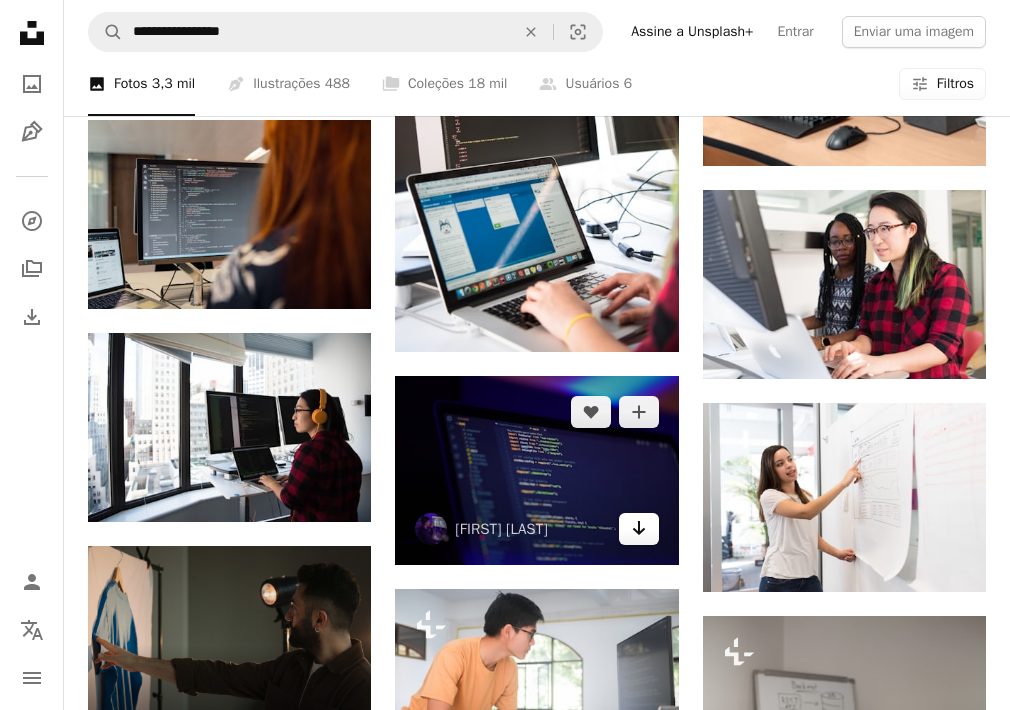 click on "Arrow pointing down" at bounding box center [639, 529] 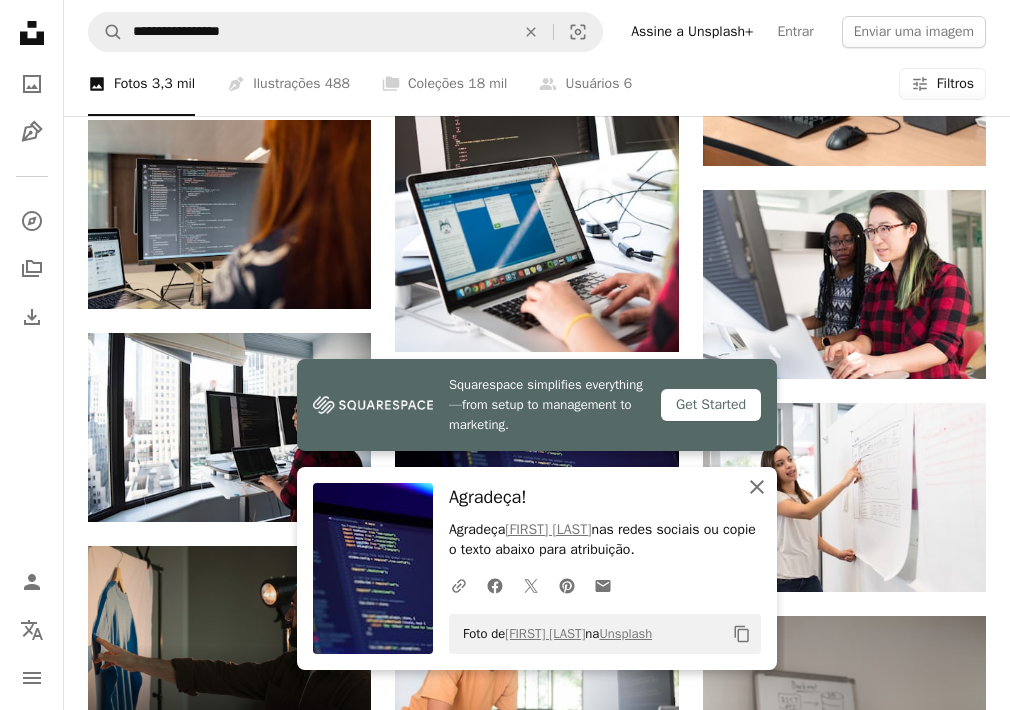 click on "An X shape" 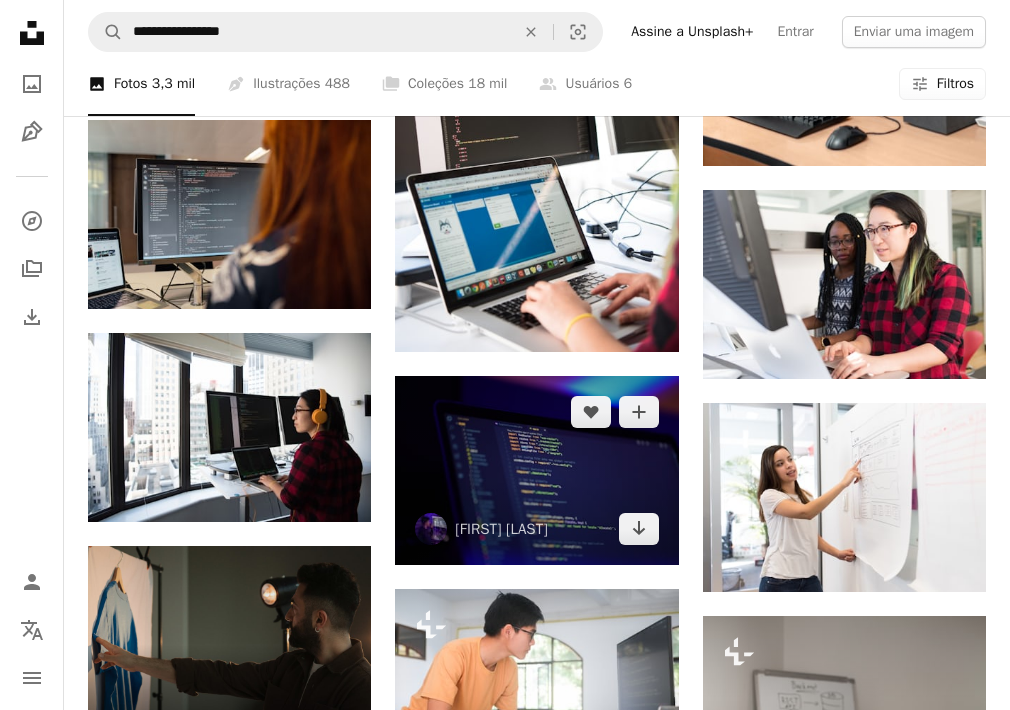 click at bounding box center [536, 470] 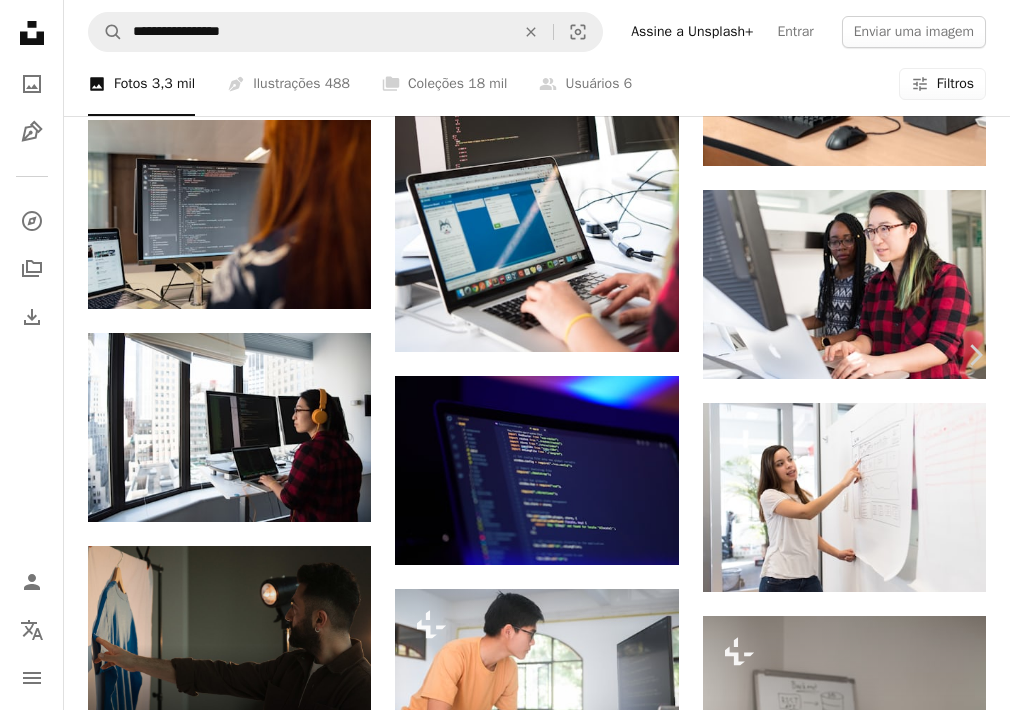 click on "Chevron left" at bounding box center [35, 355] 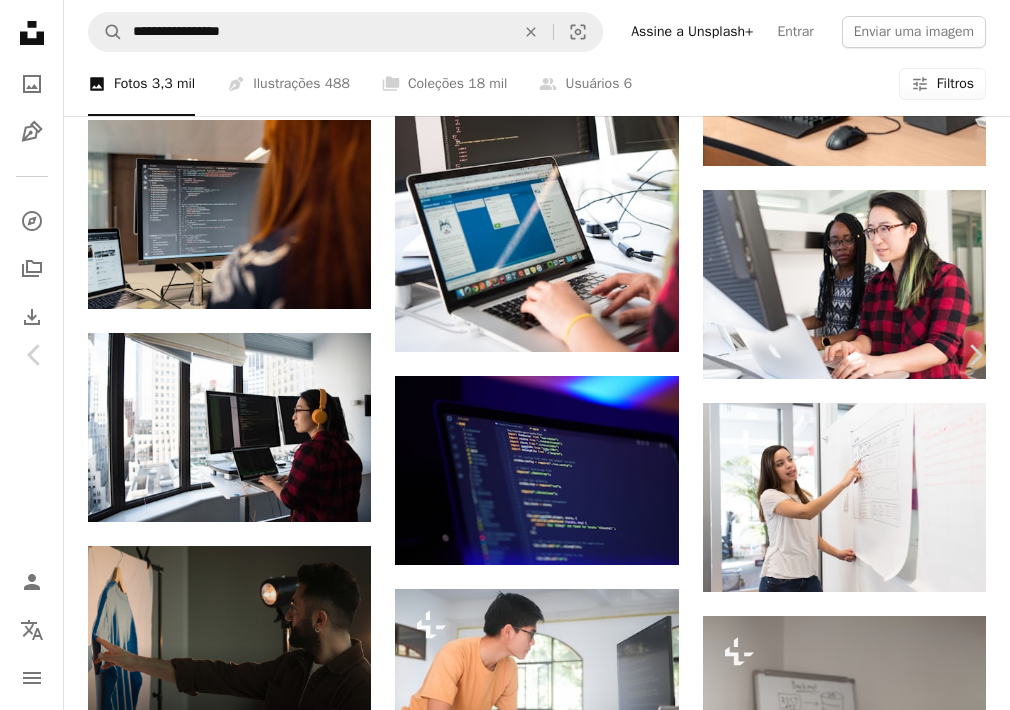 click on "An X shape" at bounding box center [20, 20] 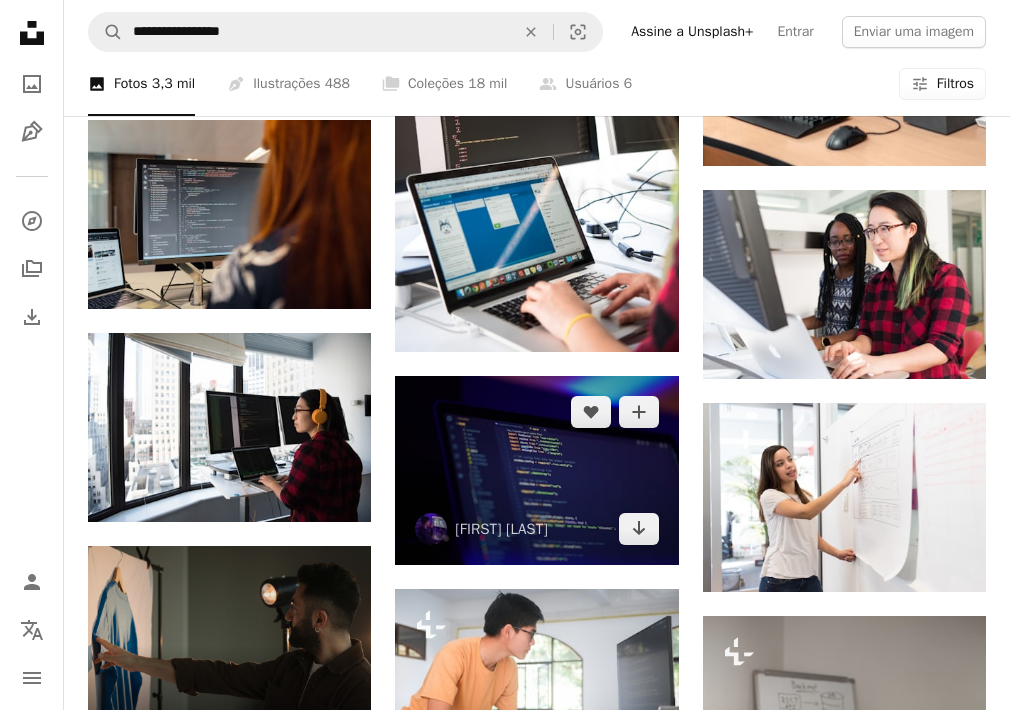 click at bounding box center (536, 470) 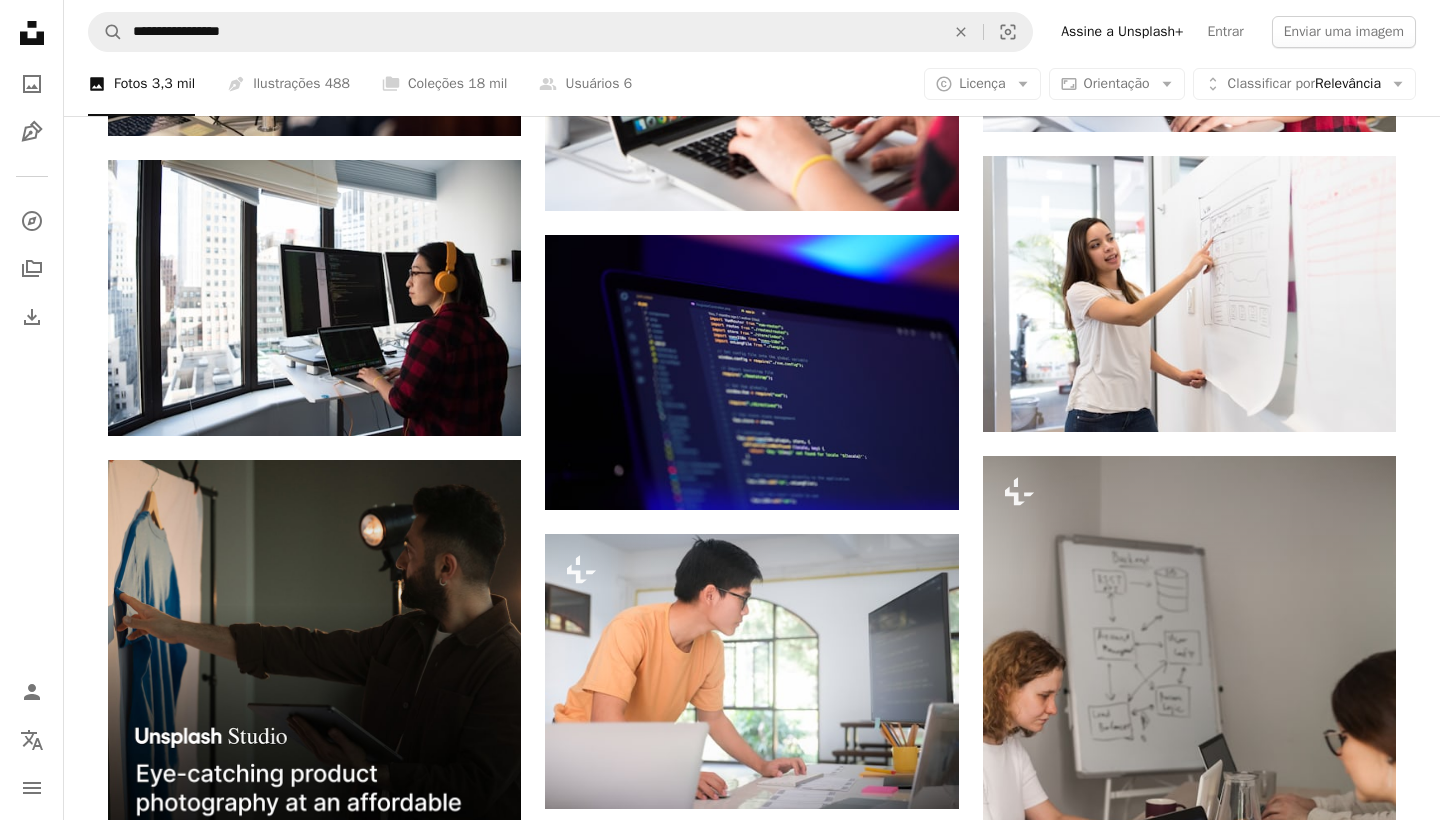 scroll, scrollTop: 3748, scrollLeft: 0, axis: vertical 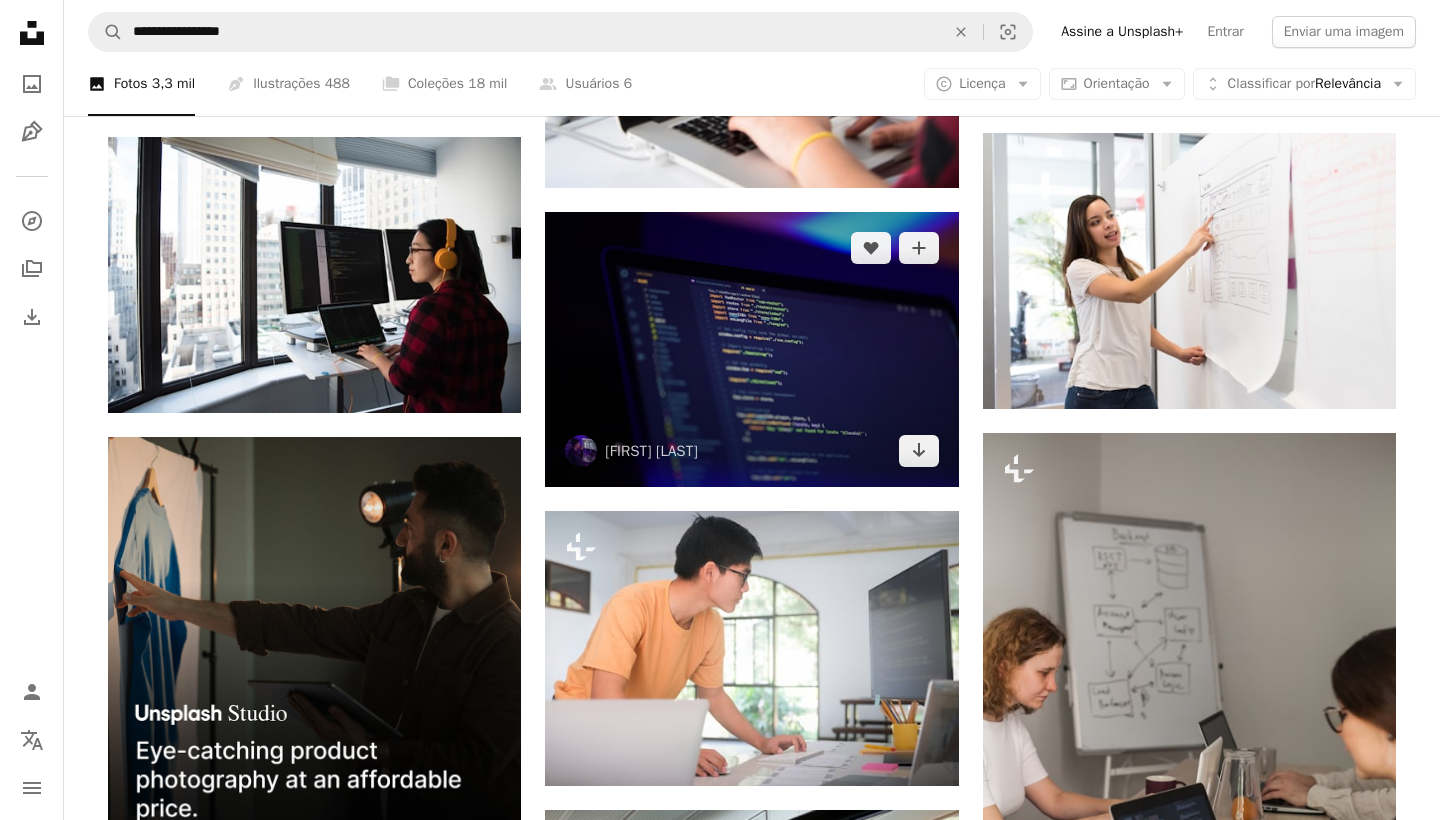 click at bounding box center (751, 349) 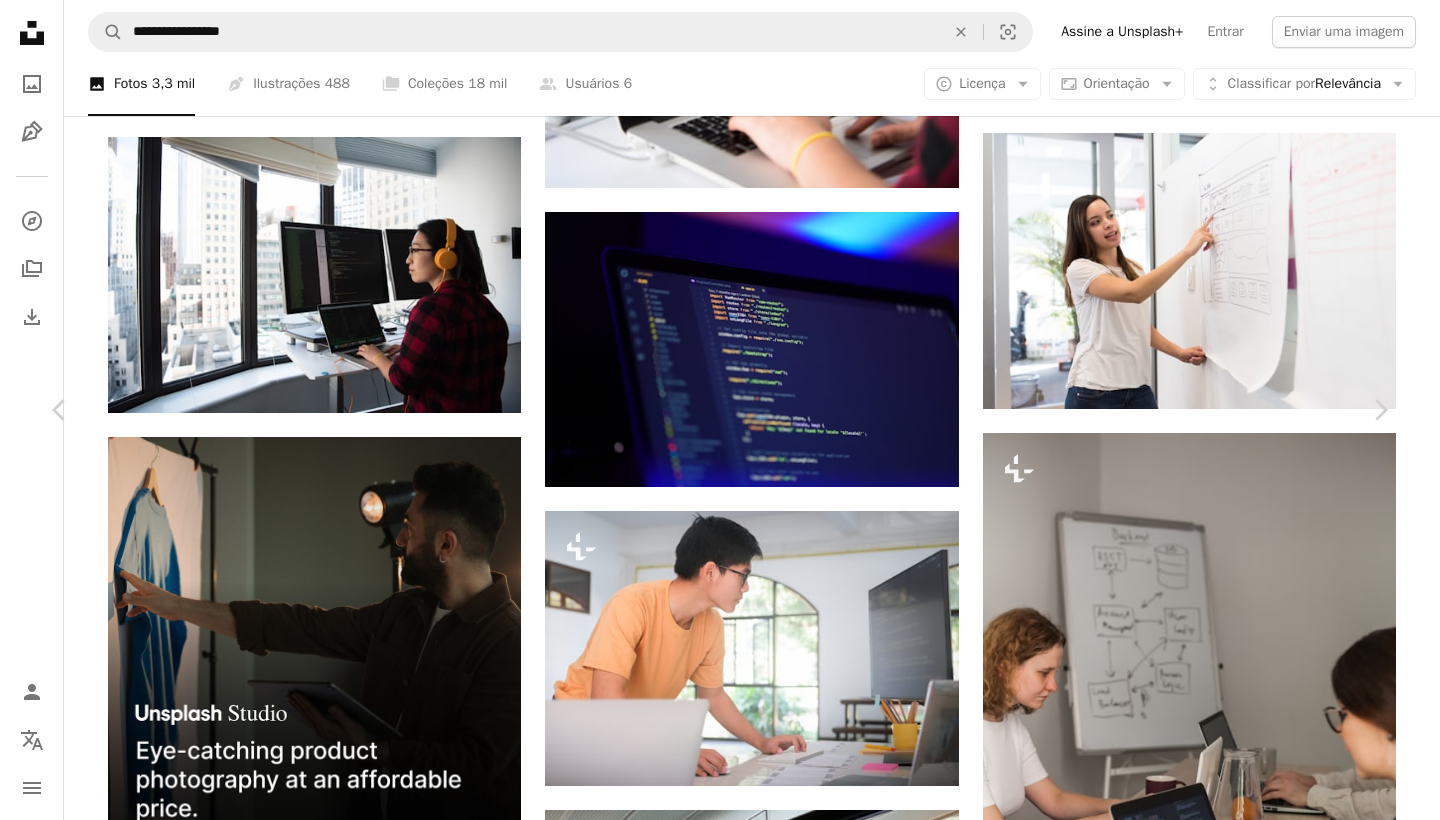 type 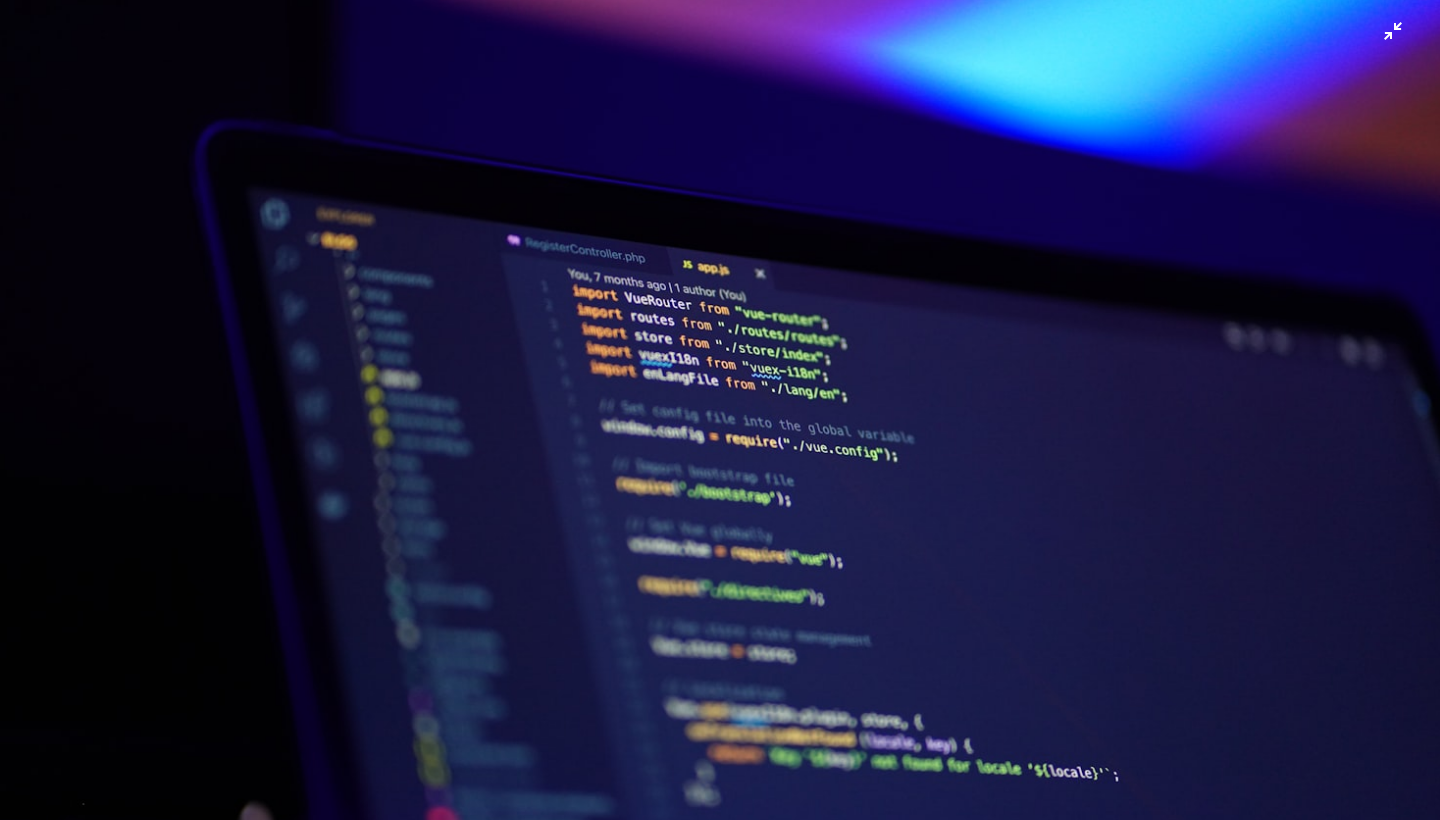 scroll, scrollTop: 70, scrollLeft: 0, axis: vertical 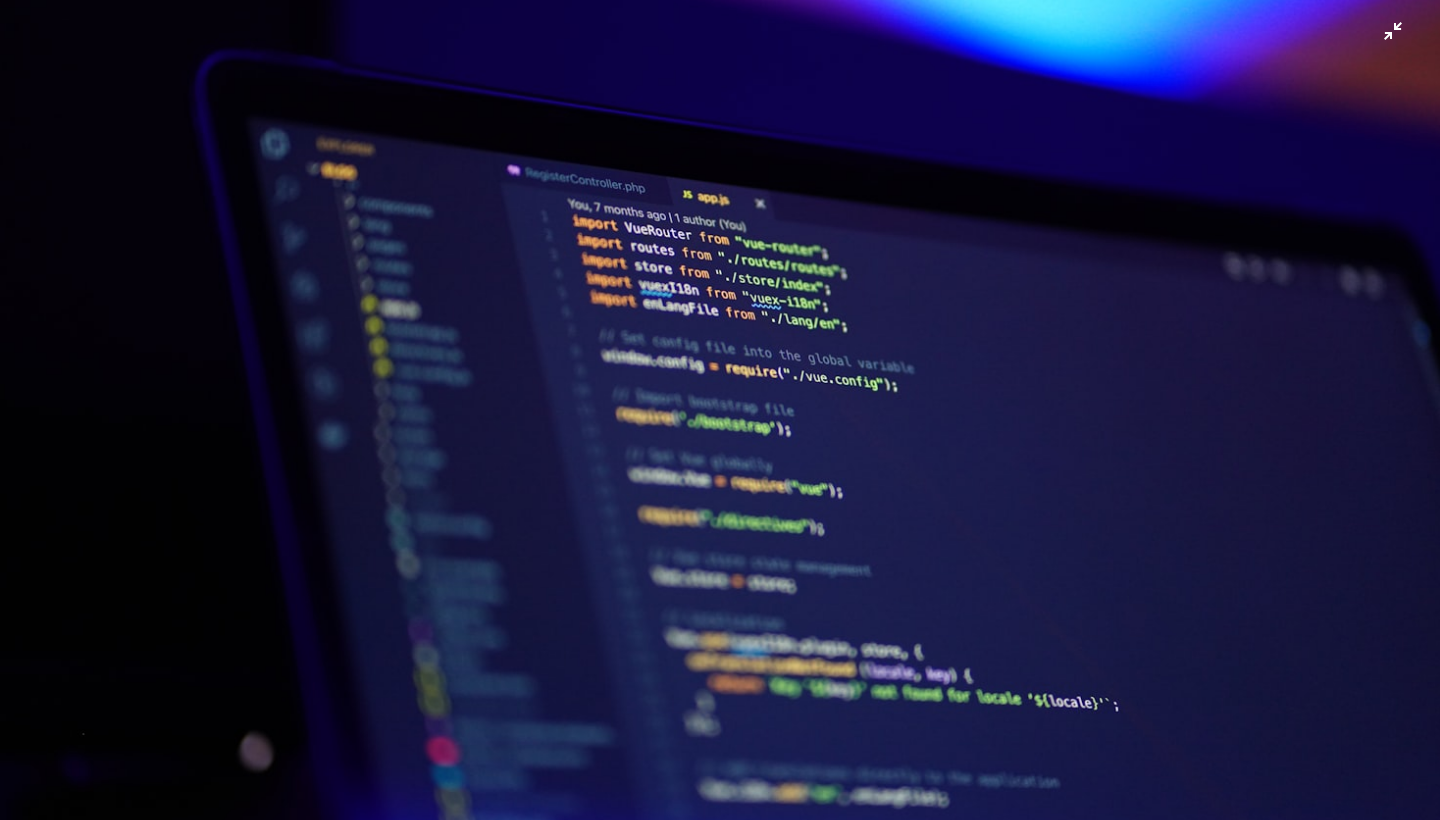 click at bounding box center (720, 409) 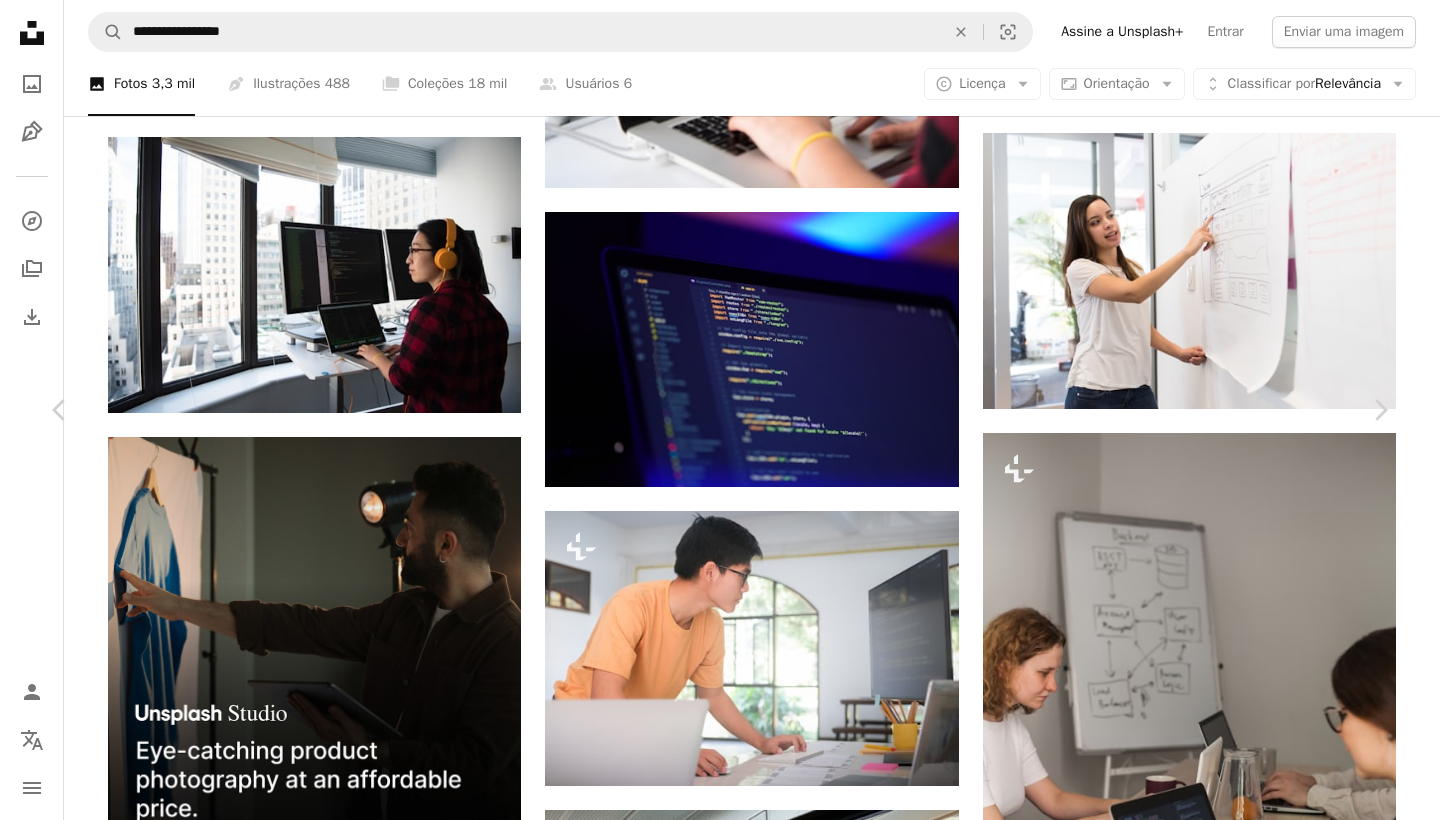 click at bounding box center [713, 5545] 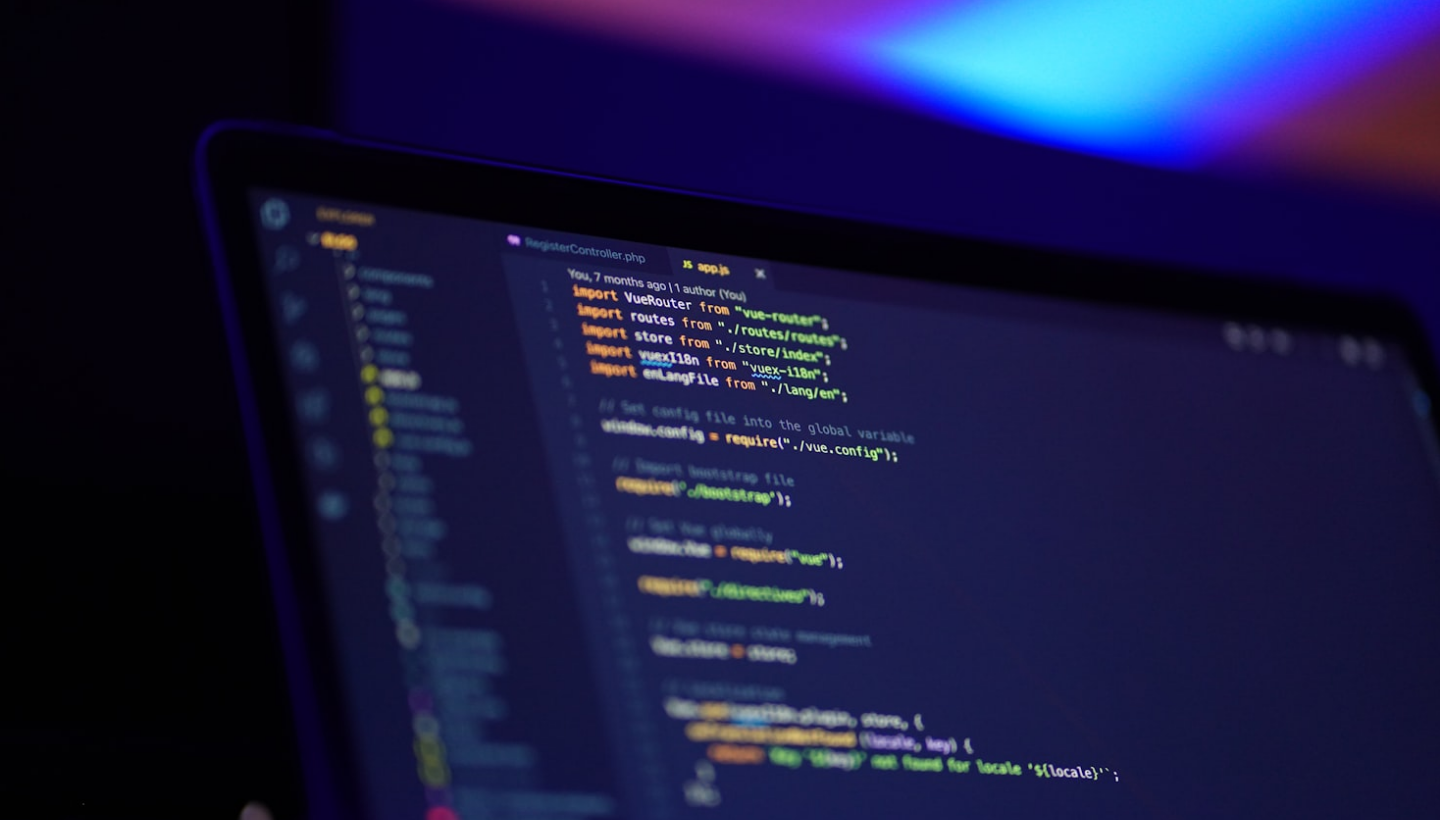 scroll, scrollTop: 70, scrollLeft: 0, axis: vertical 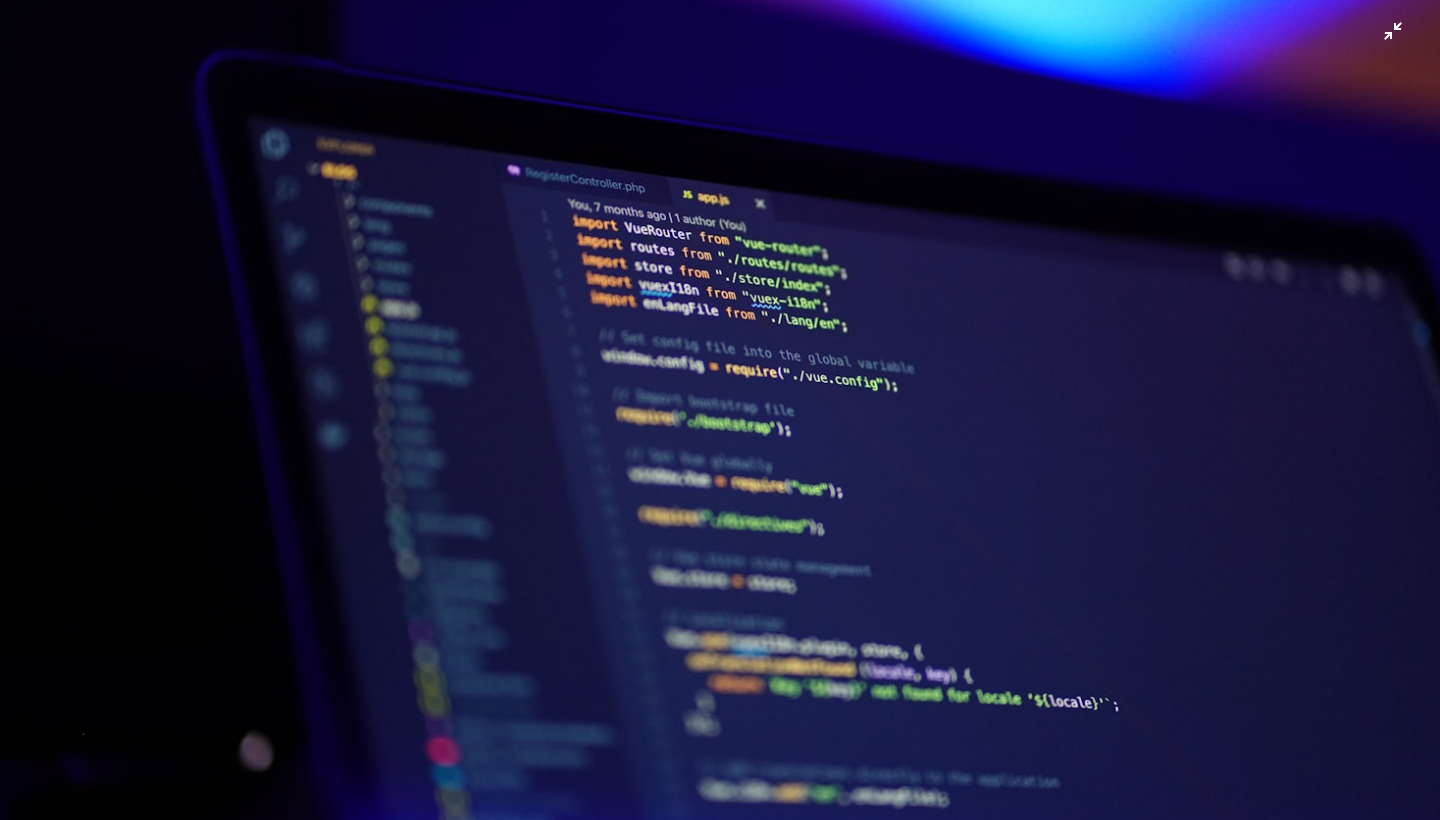 click at bounding box center (720, 409) 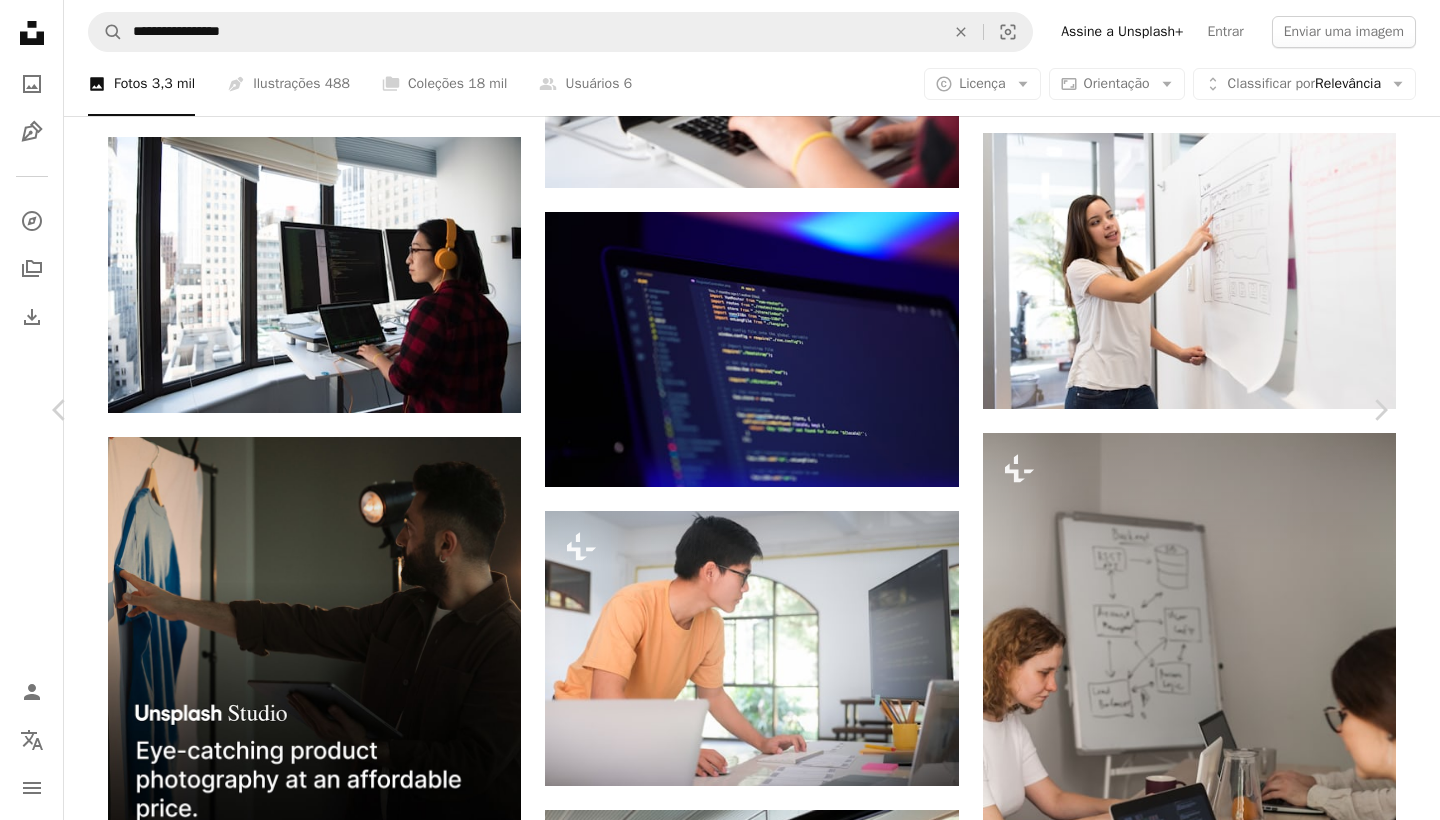 type 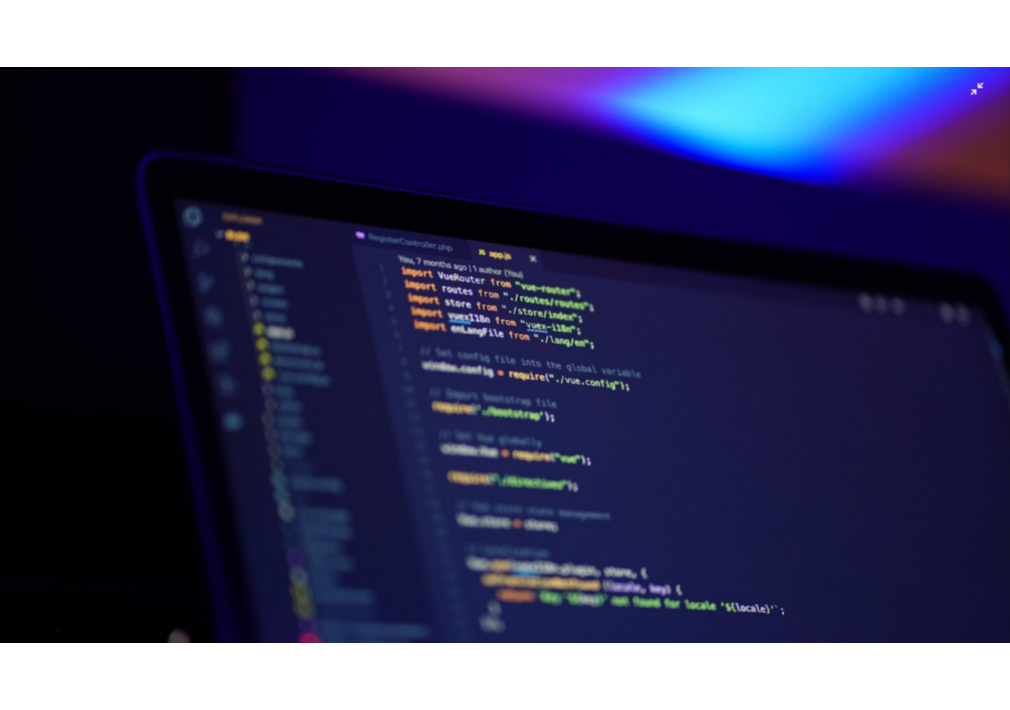 scroll, scrollTop: 70, scrollLeft: 0, axis: vertical 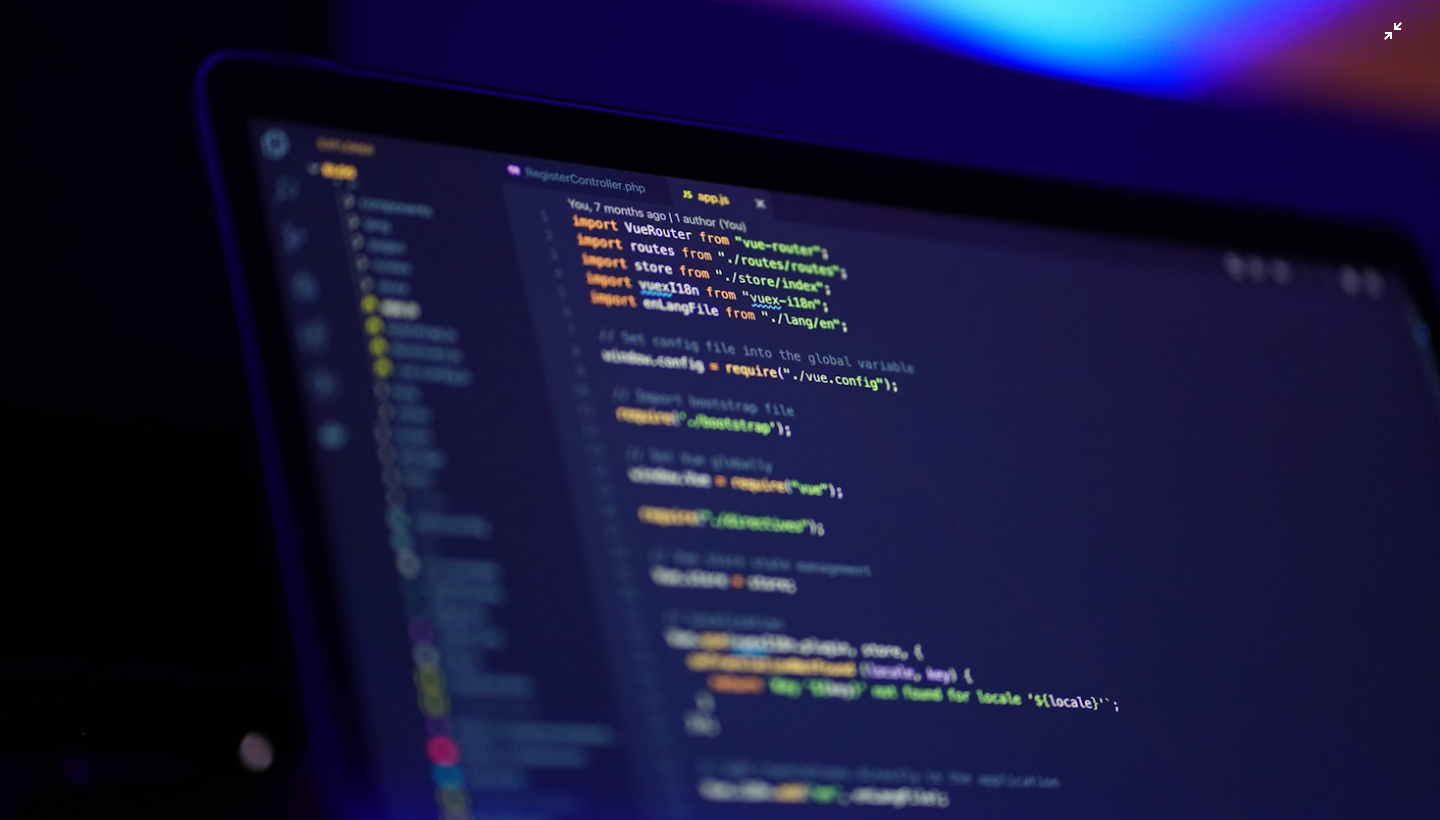 type 